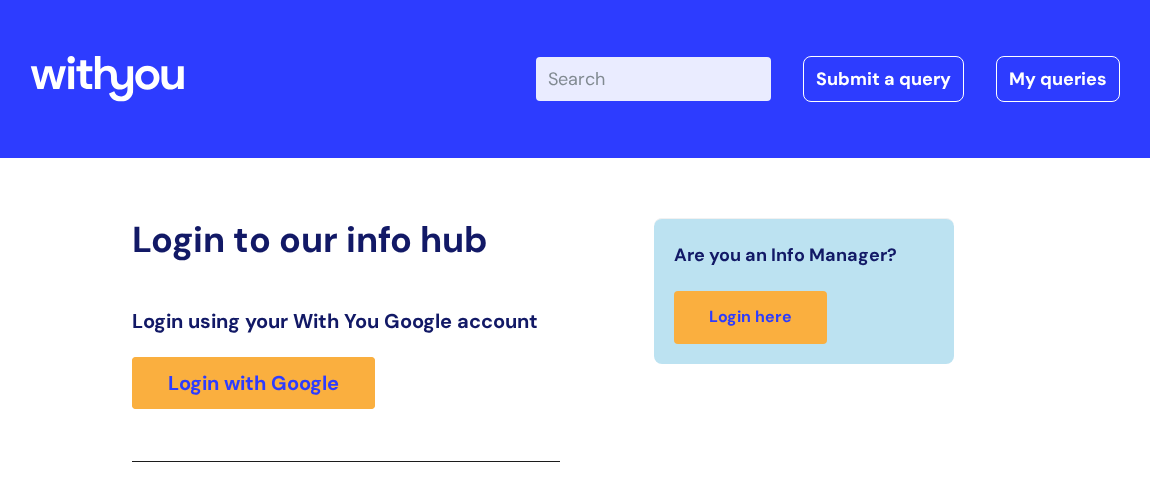 scroll, scrollTop: 327, scrollLeft: 0, axis: vertical 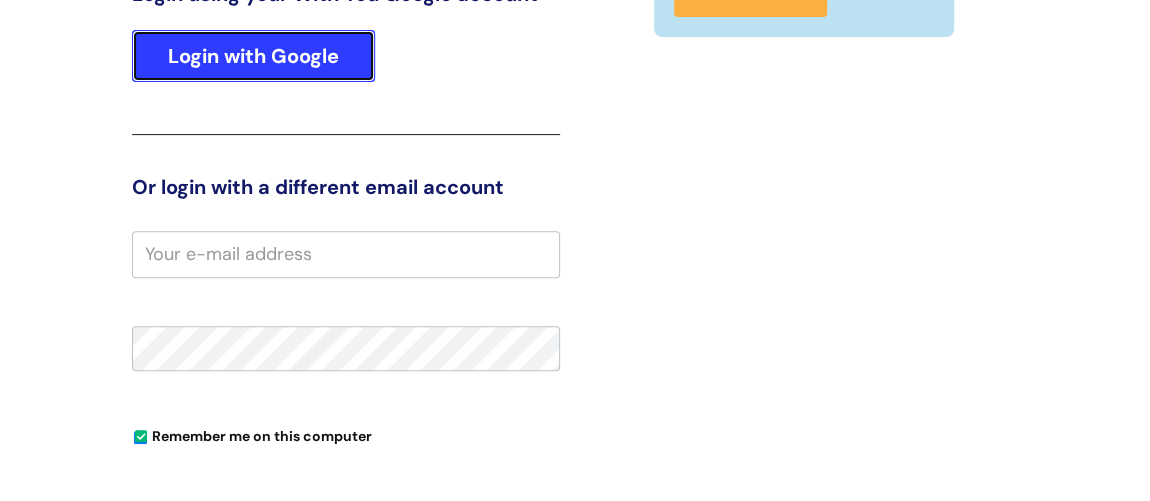 click on "Login with Google" at bounding box center [253, 56] 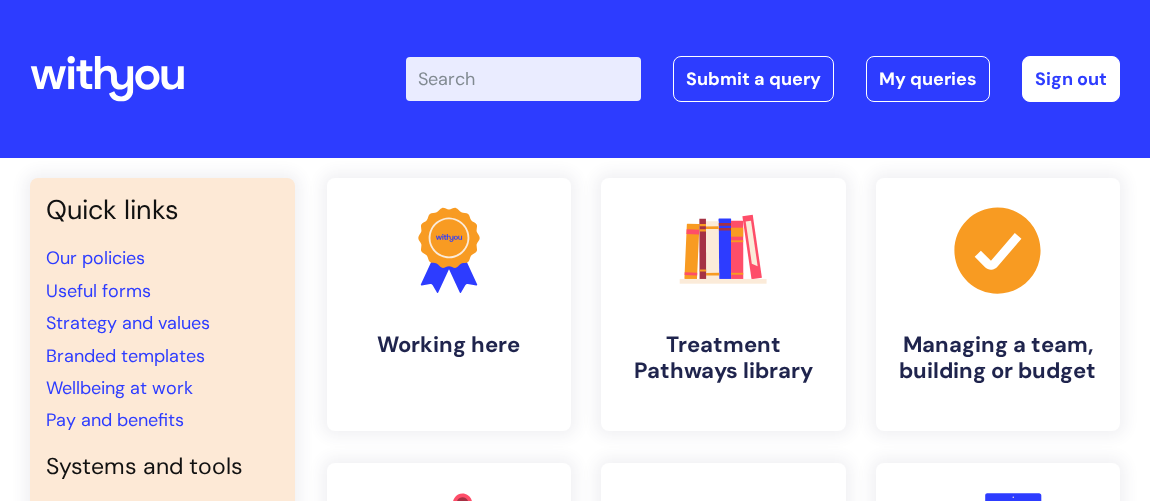 scroll, scrollTop: 0, scrollLeft: 0, axis: both 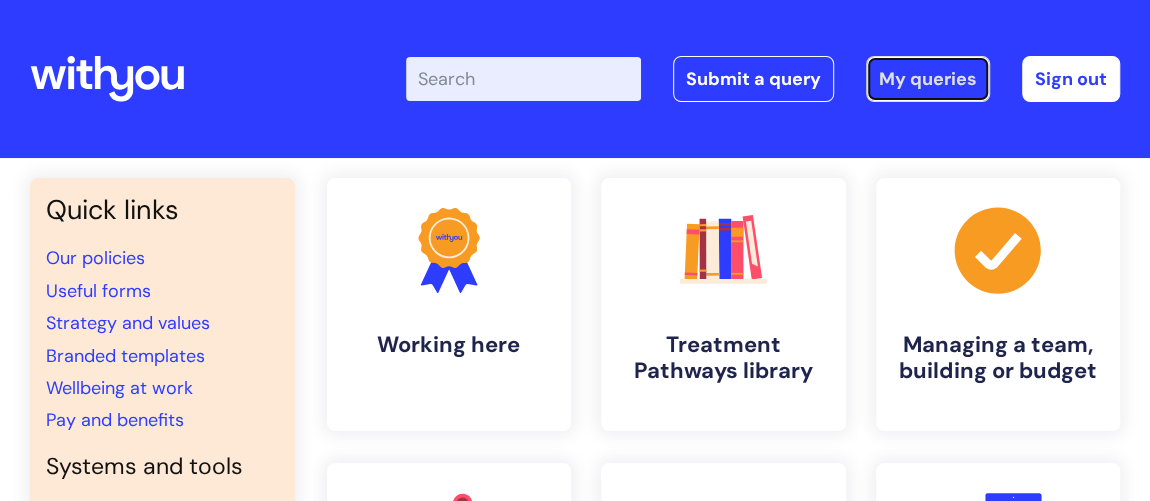 click on "My queries" at bounding box center [928, 79] 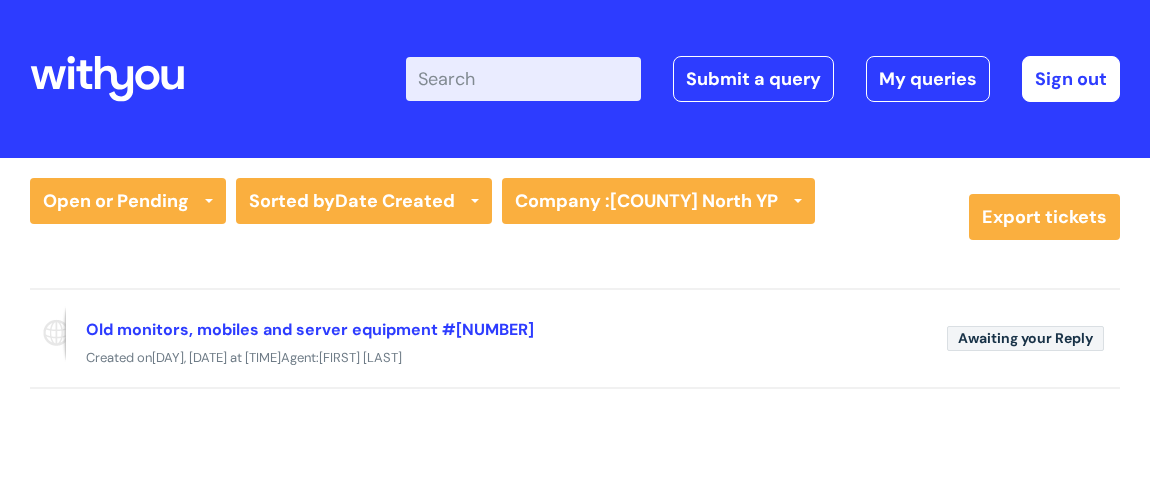scroll, scrollTop: 0, scrollLeft: 0, axis: both 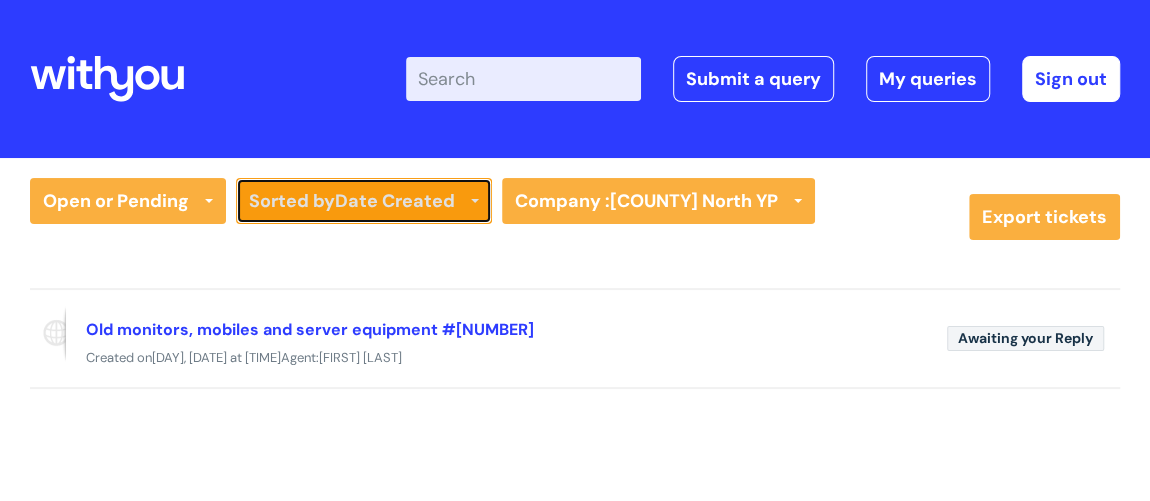 click at bounding box center (475, 203) 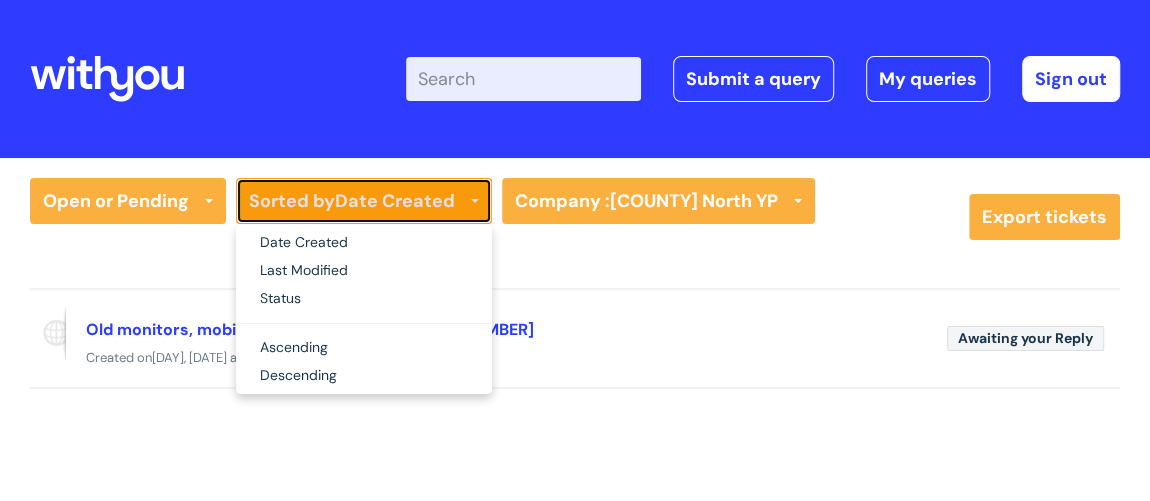 click at bounding box center (475, 203) 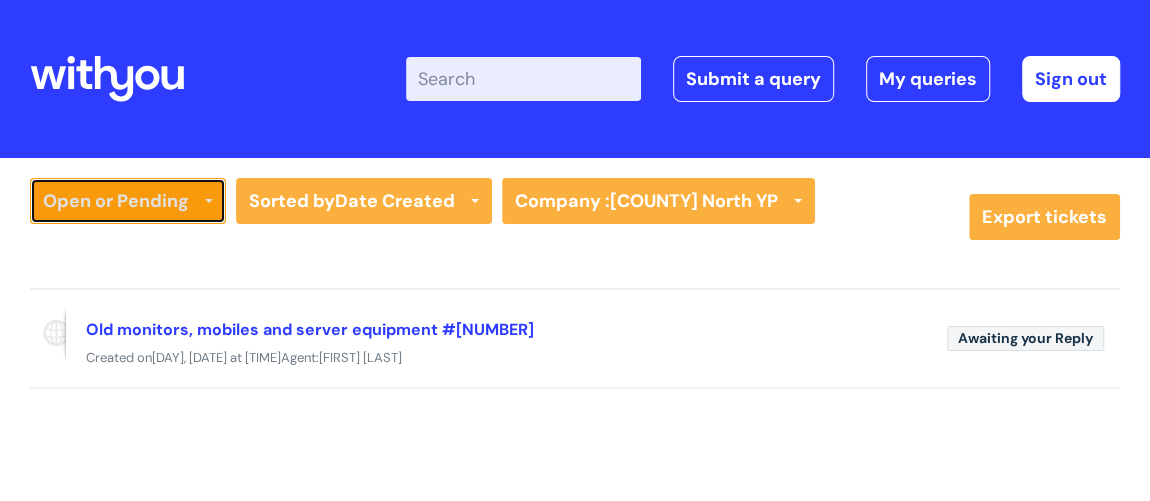 click on "Open or Pending" at bounding box center (128, 201) 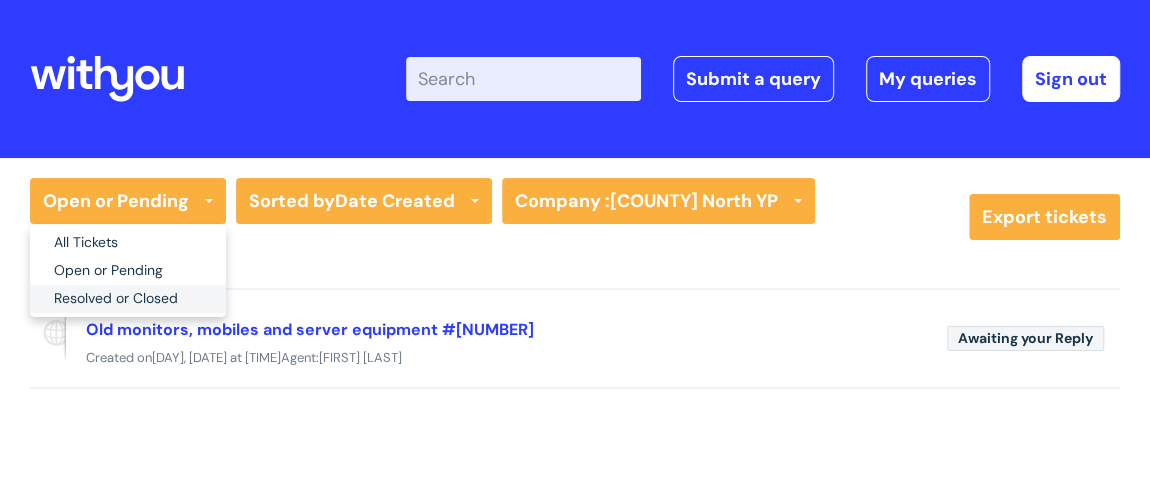 click on "Resolved or Closed" at bounding box center (128, 299) 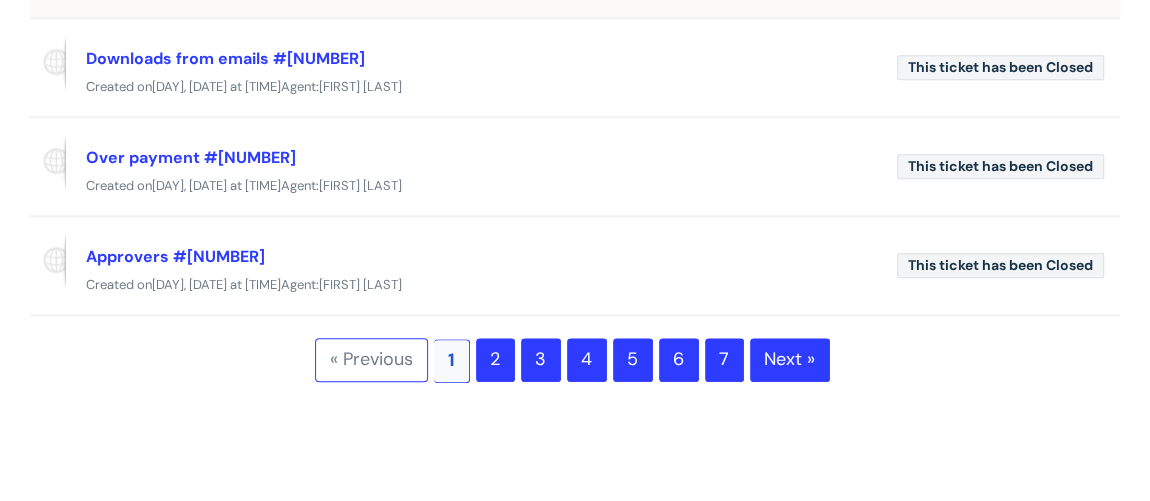 scroll, scrollTop: 999, scrollLeft: 0, axis: vertical 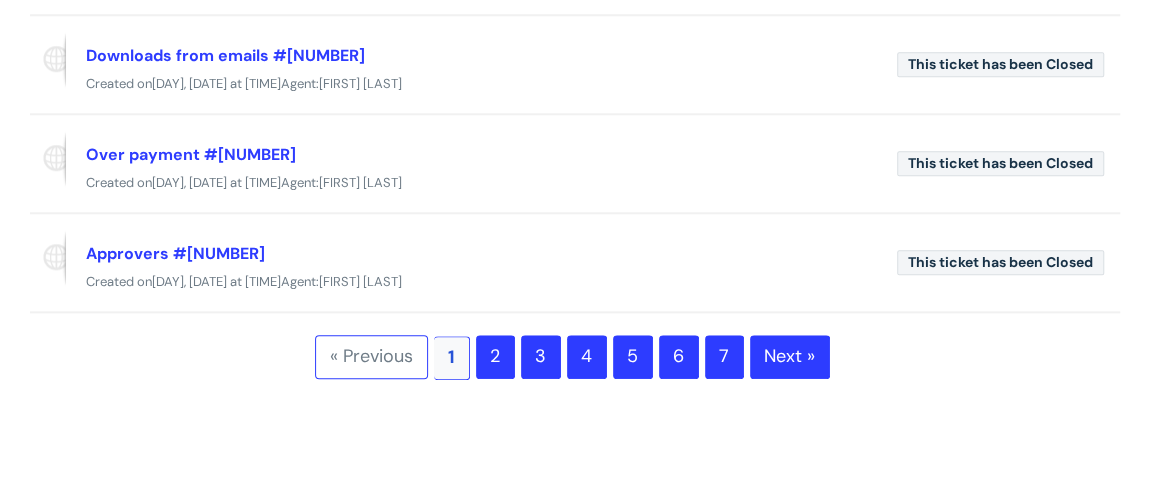 click on "2" at bounding box center (495, 357) 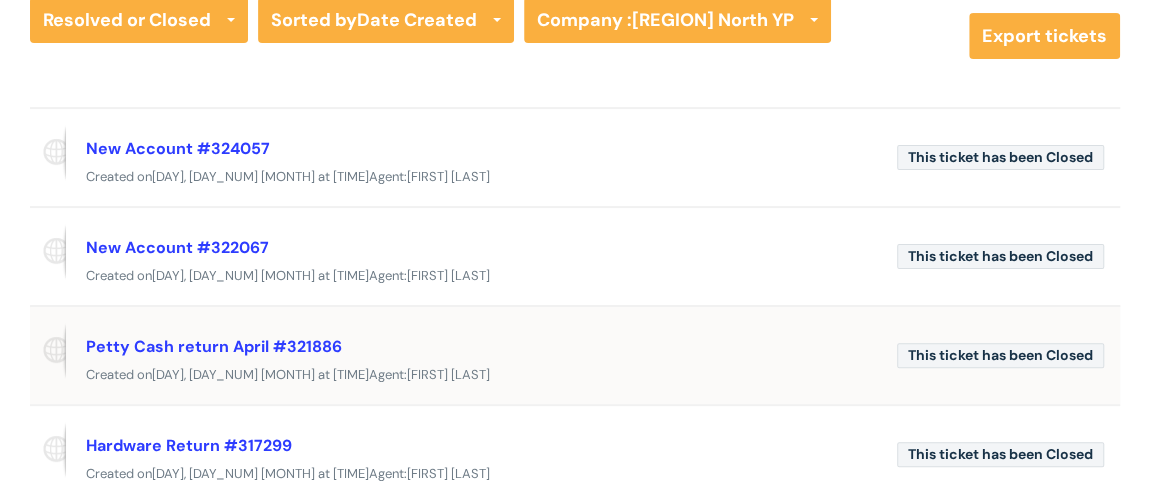 scroll, scrollTop: 272, scrollLeft: 0, axis: vertical 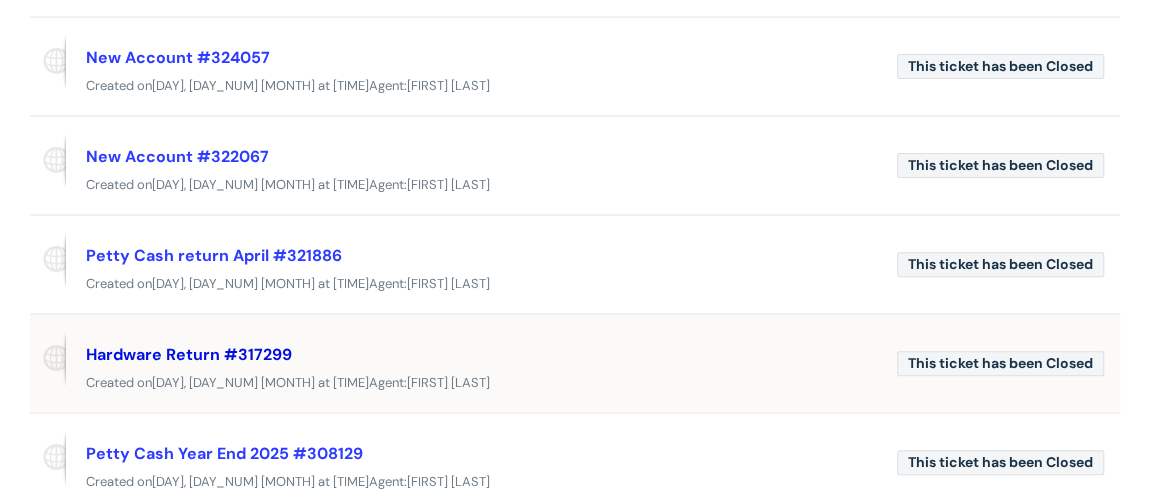 click on "Hardware Return #317299" at bounding box center (189, 354) 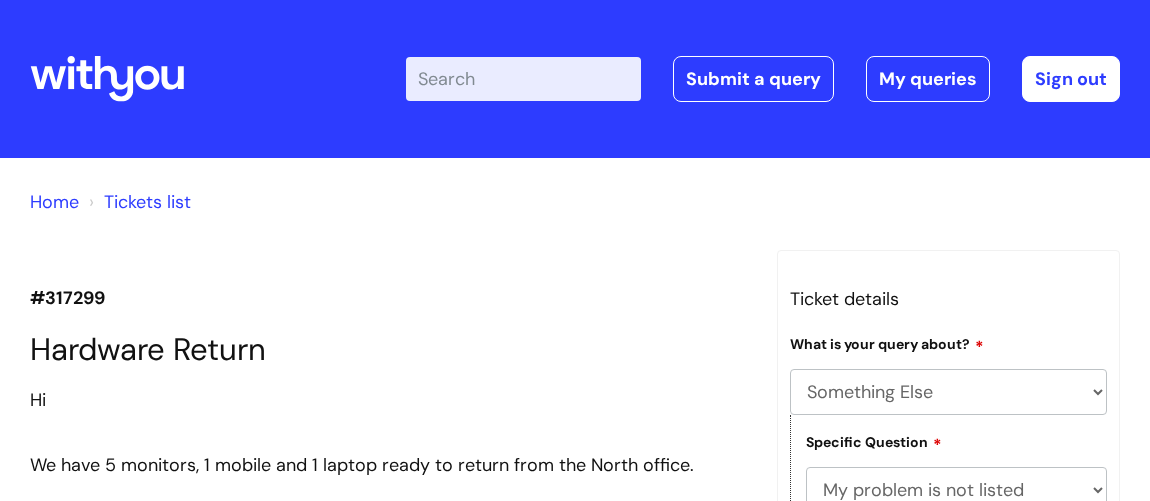 select on "Something Else" 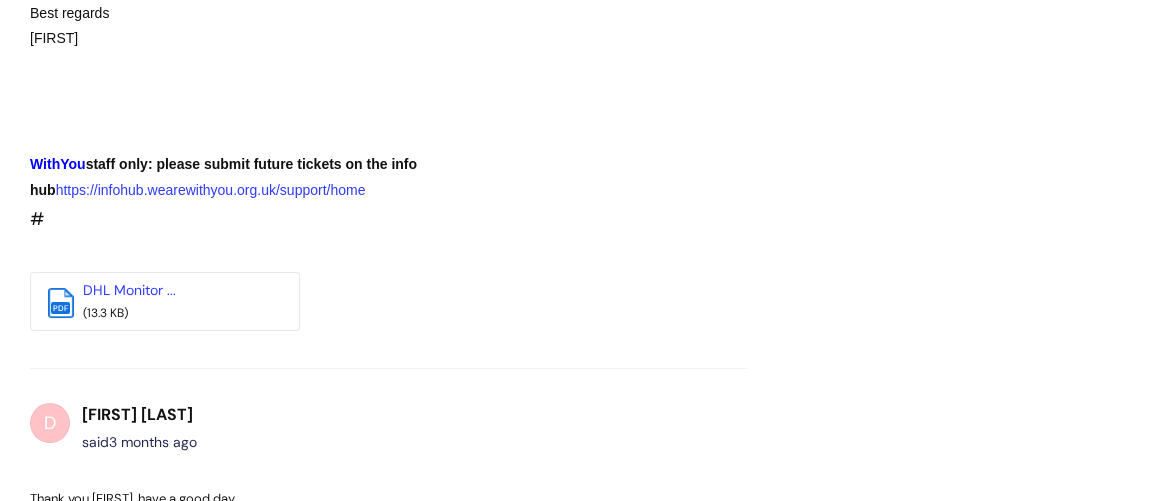 scroll, scrollTop: 7506, scrollLeft: 0, axis: vertical 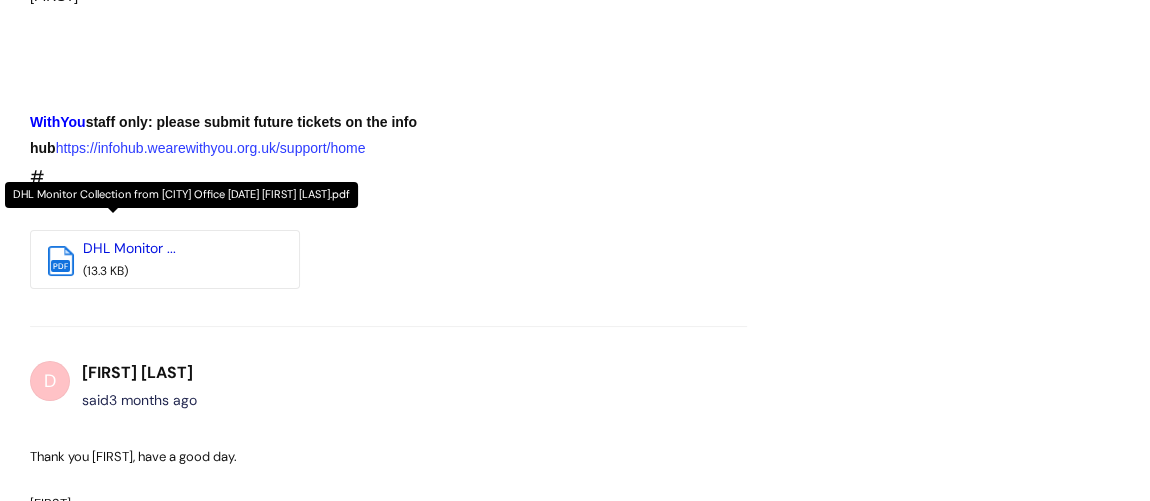 click on "DHL Monitor ..." at bounding box center [129, 248] 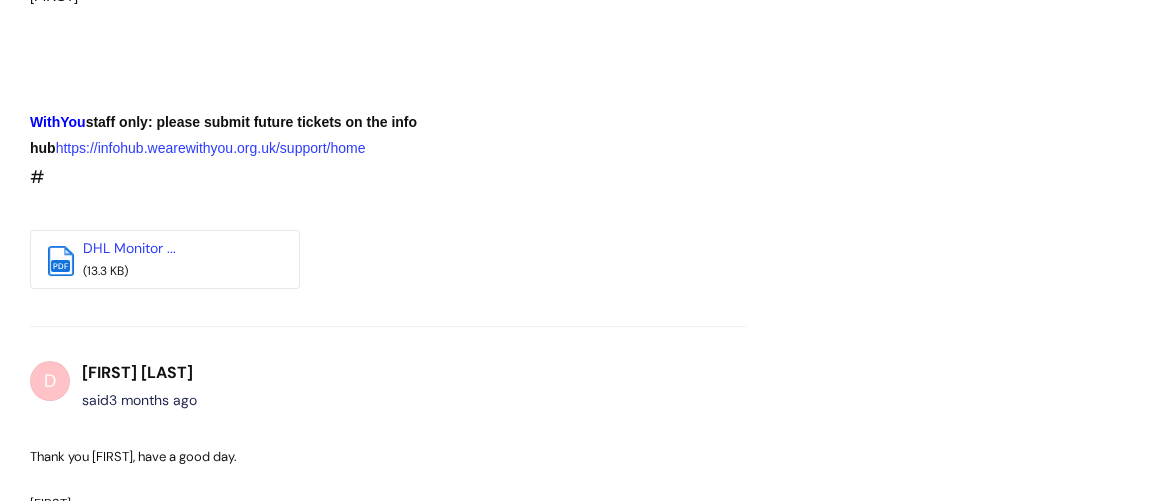click on "M
Mark Henwood
said   3 months ago
Hi Donna, https://infohub.wearewithyou.org.uk/helpdesk/tickets/317299
No problem, I've cancelled the original DHL booking I'd made and have booked it as a new Job for collection tomorrow (22-05) with the revised collection address ( City Labs, 4 Dalton Square, Lancaster, LA1 1PP
Best regards
Mark
WithYou  staff only: please submit future tickets on the info hub  https://infohub.wearewithyou.org.uk/support/home" at bounding box center (388, -26) 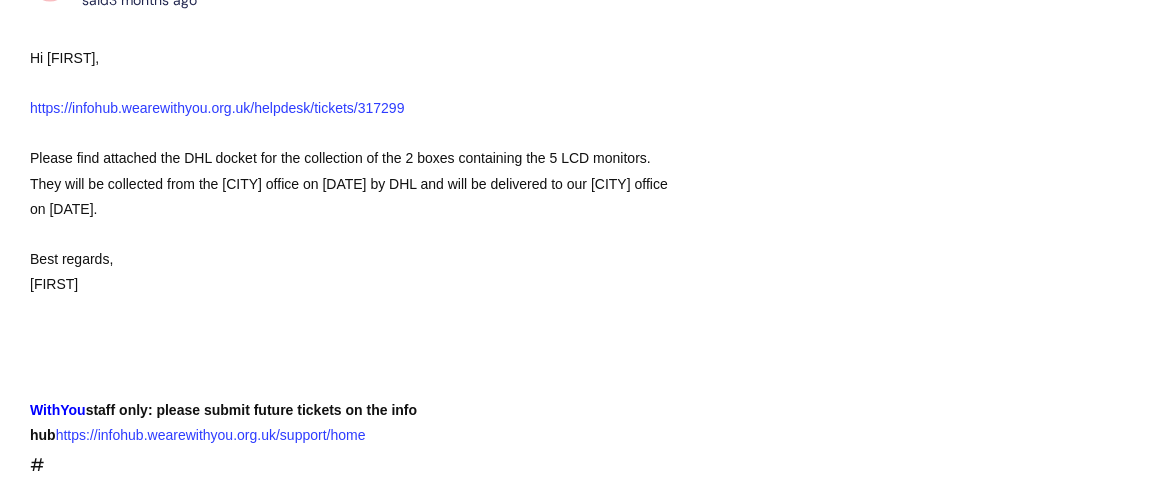 scroll, scrollTop: 5960, scrollLeft: 0, axis: vertical 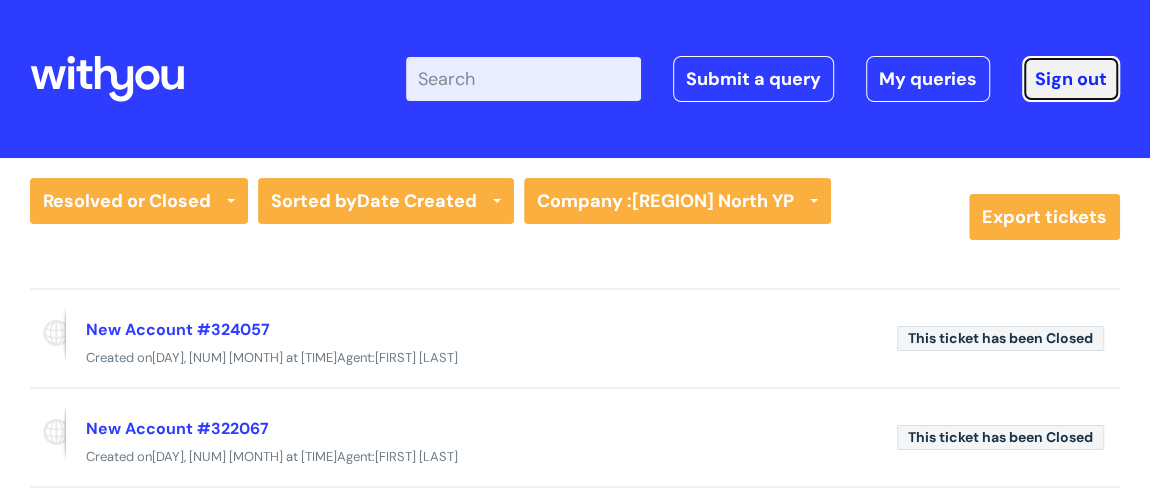 click on "Sign out" at bounding box center [1071, 79] 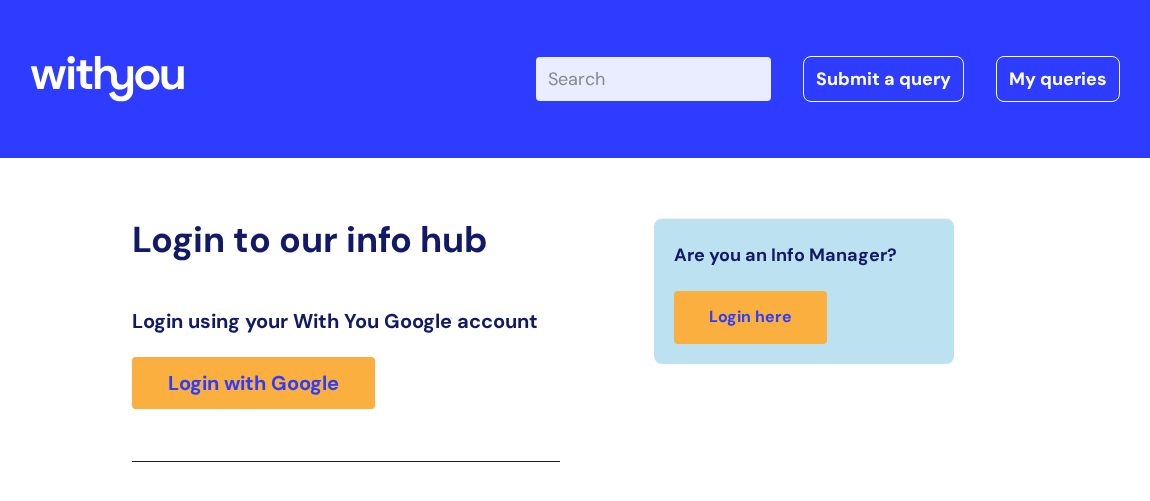 scroll, scrollTop: 329, scrollLeft: 0, axis: vertical 